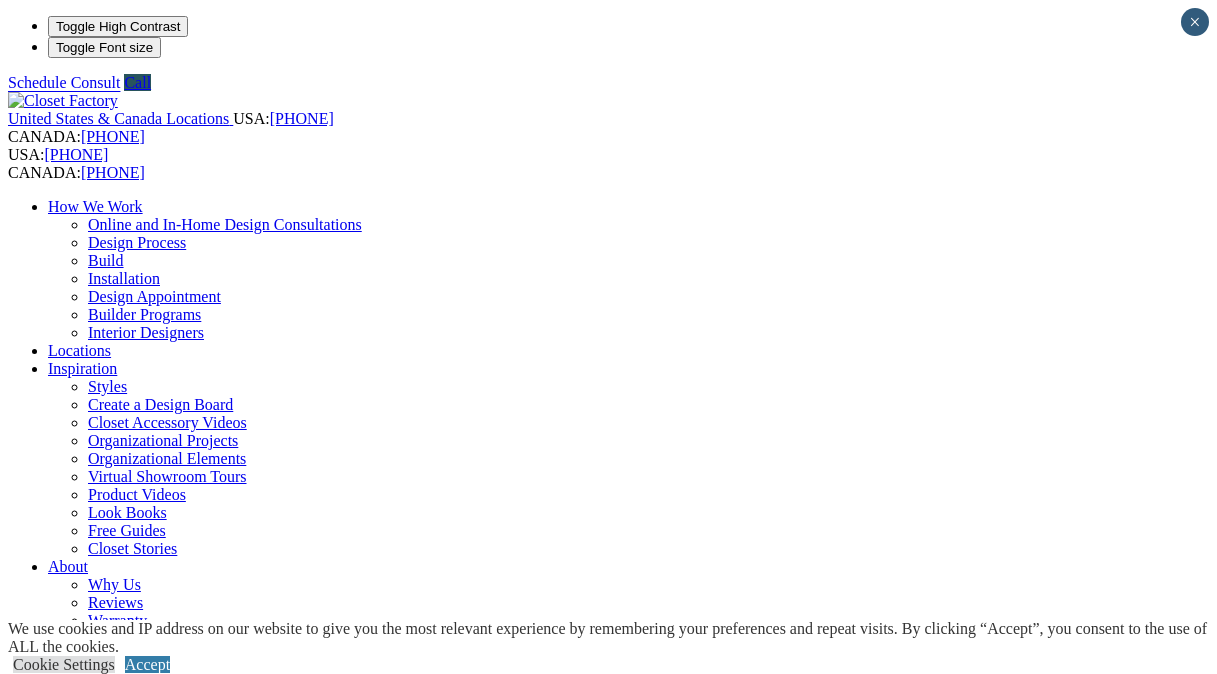 scroll, scrollTop: 0, scrollLeft: 0, axis: both 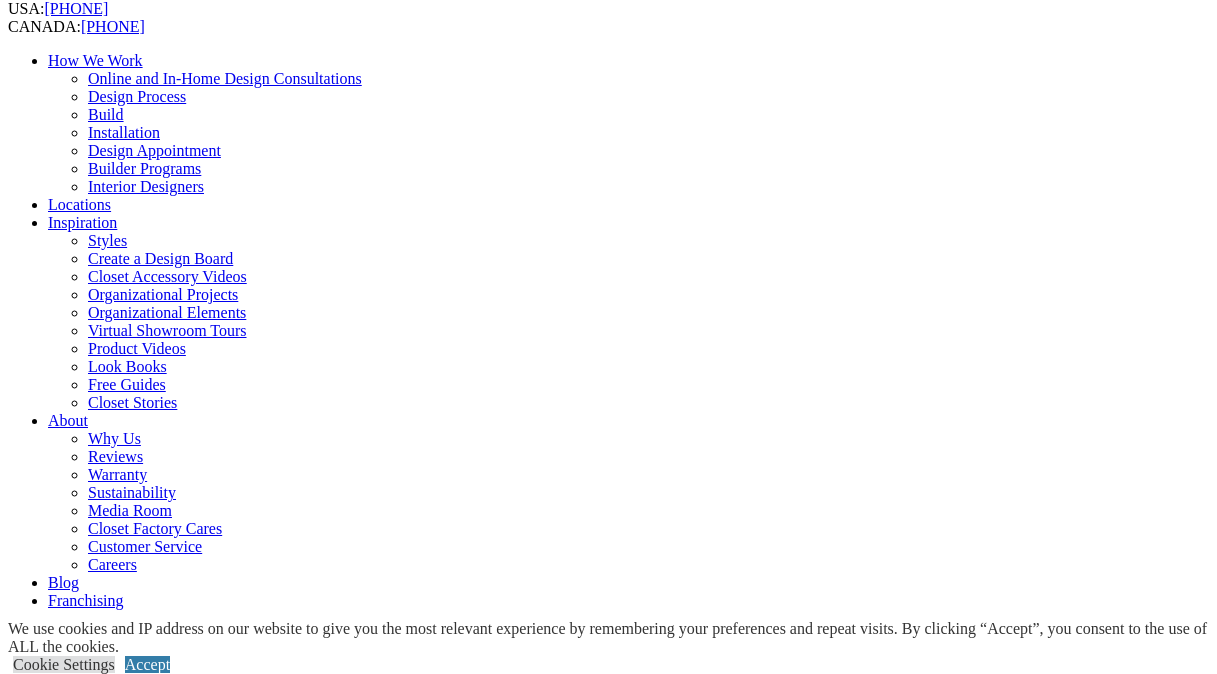 click on "Gallery" at bounding box center [111, 2313] 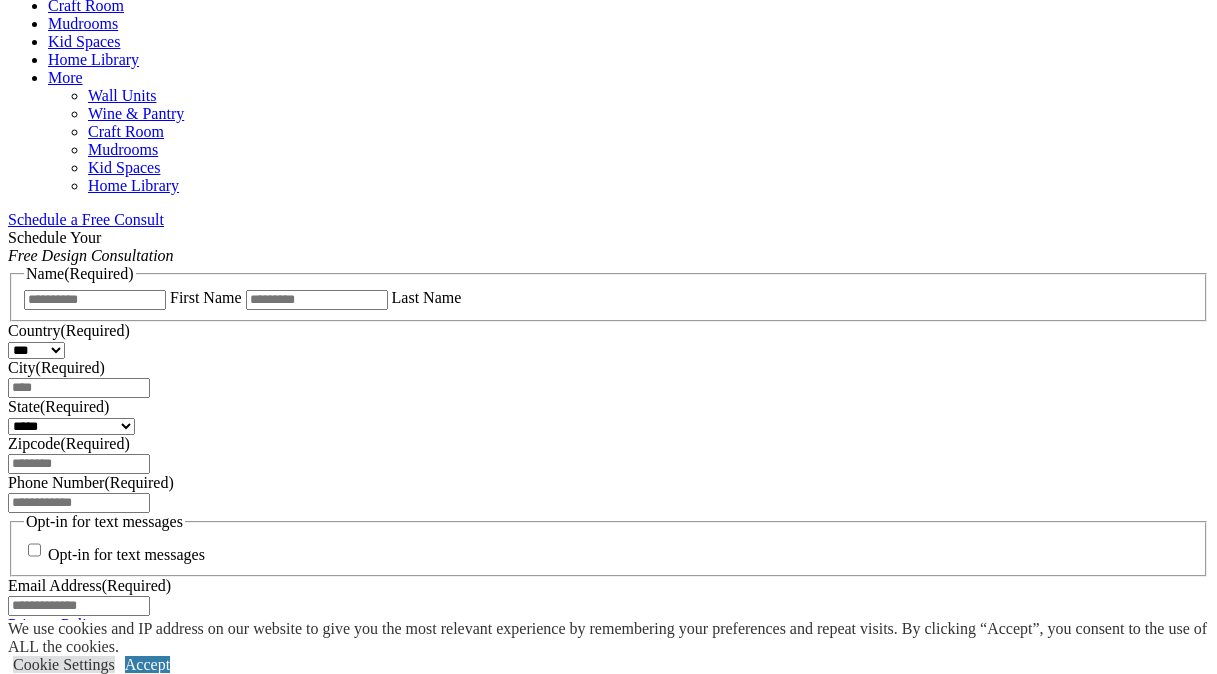 scroll, scrollTop: 1144, scrollLeft: 0, axis: vertical 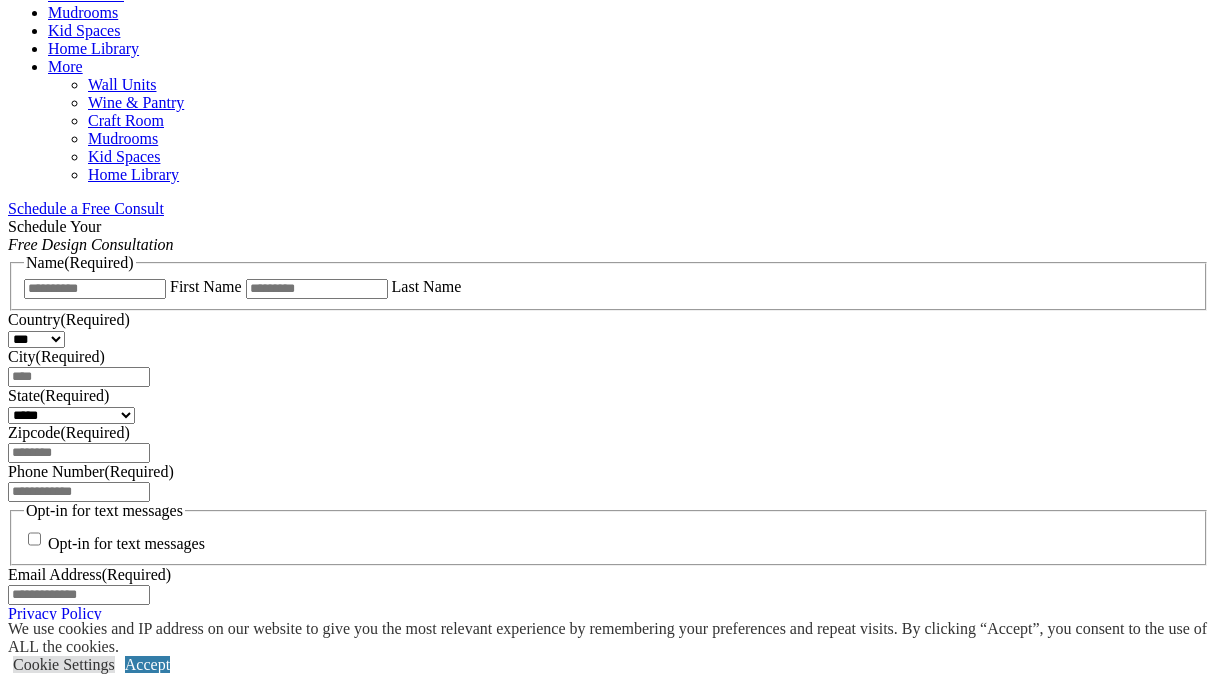 click at bounding box center [164, 208] 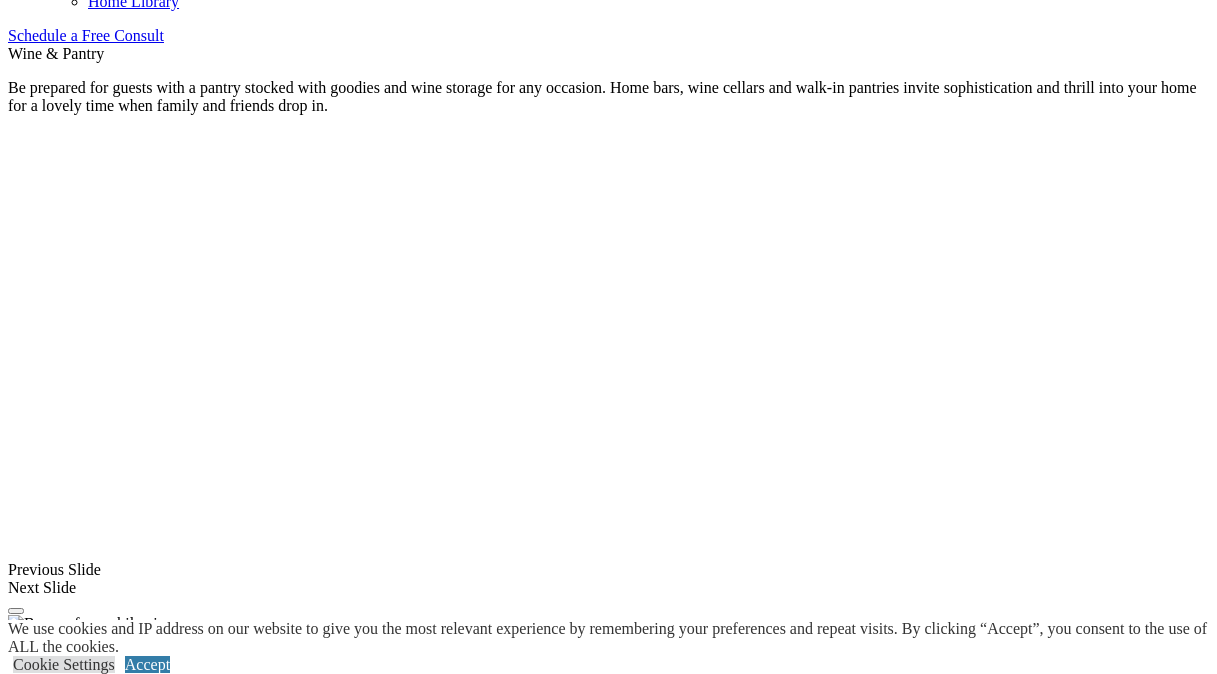 scroll, scrollTop: 1411, scrollLeft: 0, axis: vertical 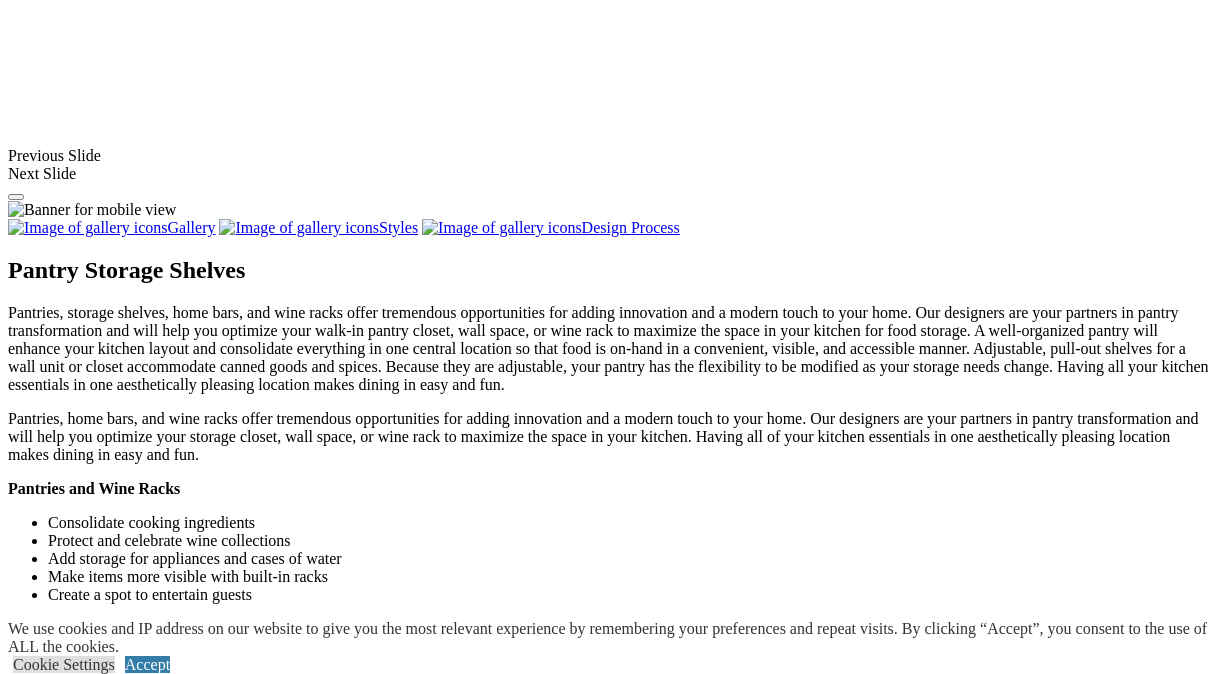 click at bounding box center (587, 1644) 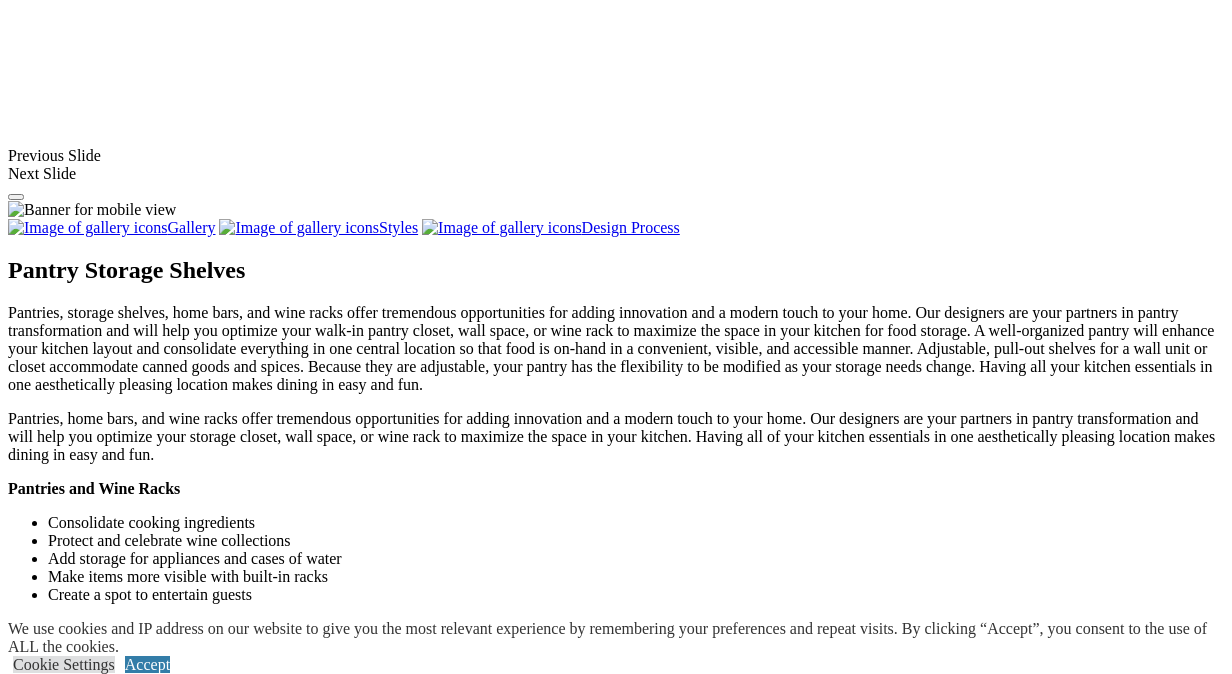 click at bounding box center (8, 38734) 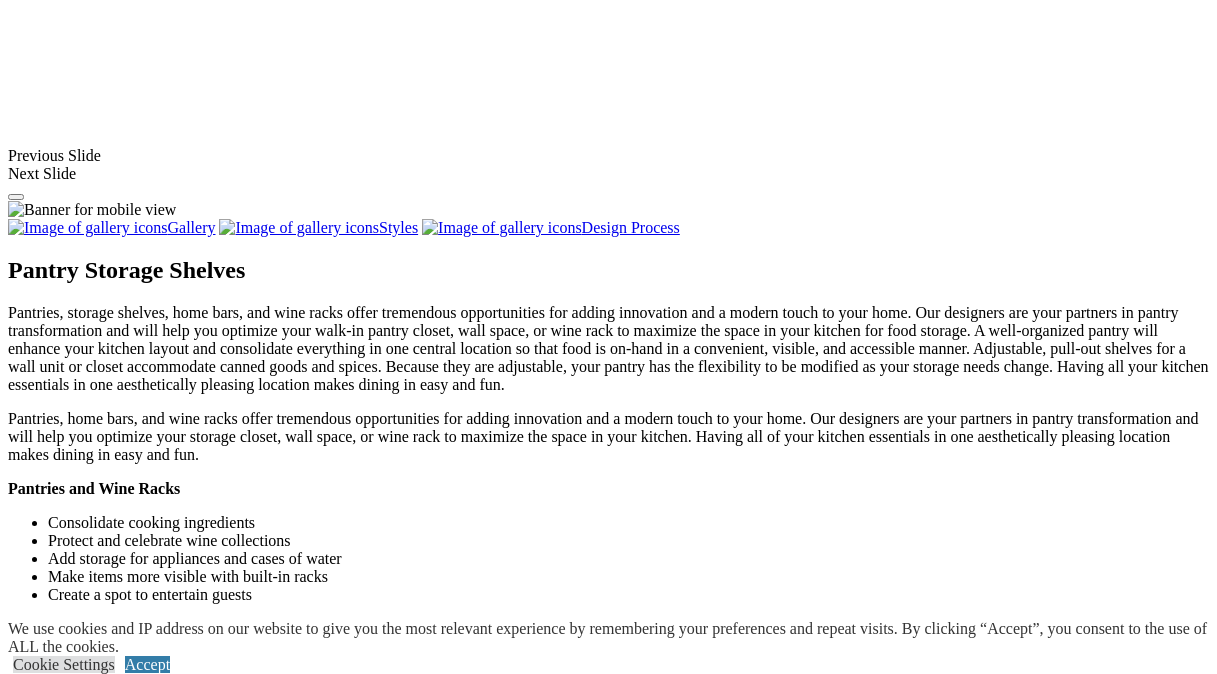 click at bounding box center (122, 1296) 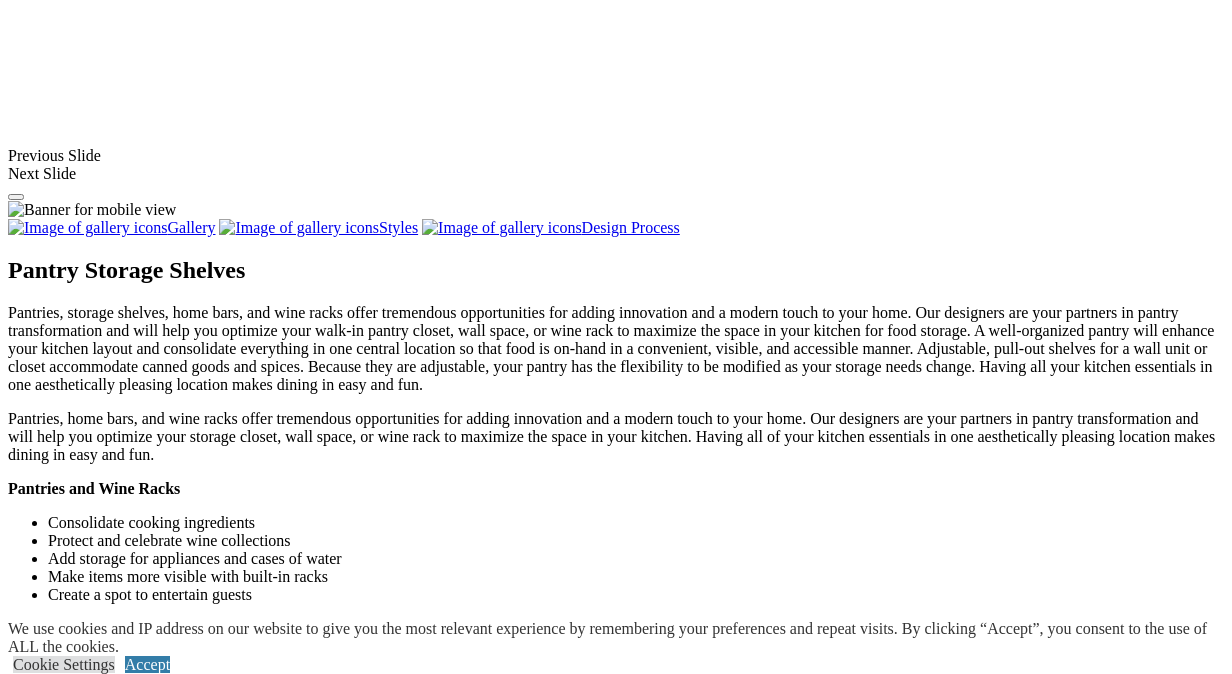 click at bounding box center [8, 38734] 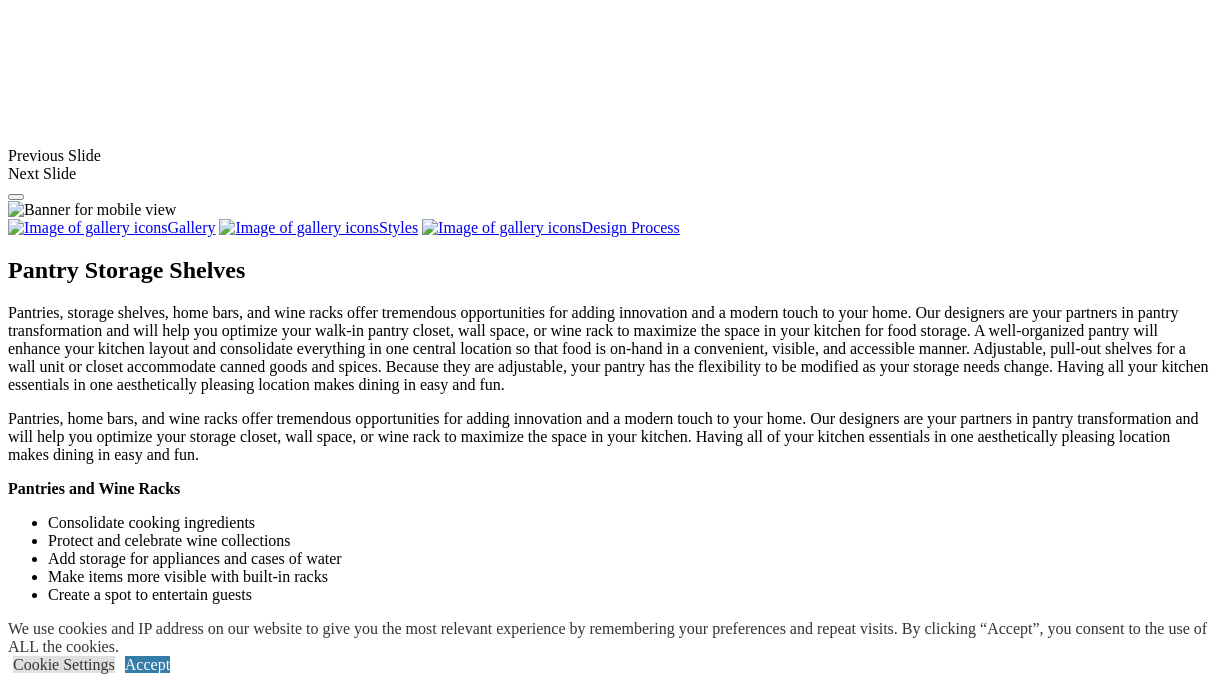 scroll, scrollTop: 2320, scrollLeft: 0, axis: vertical 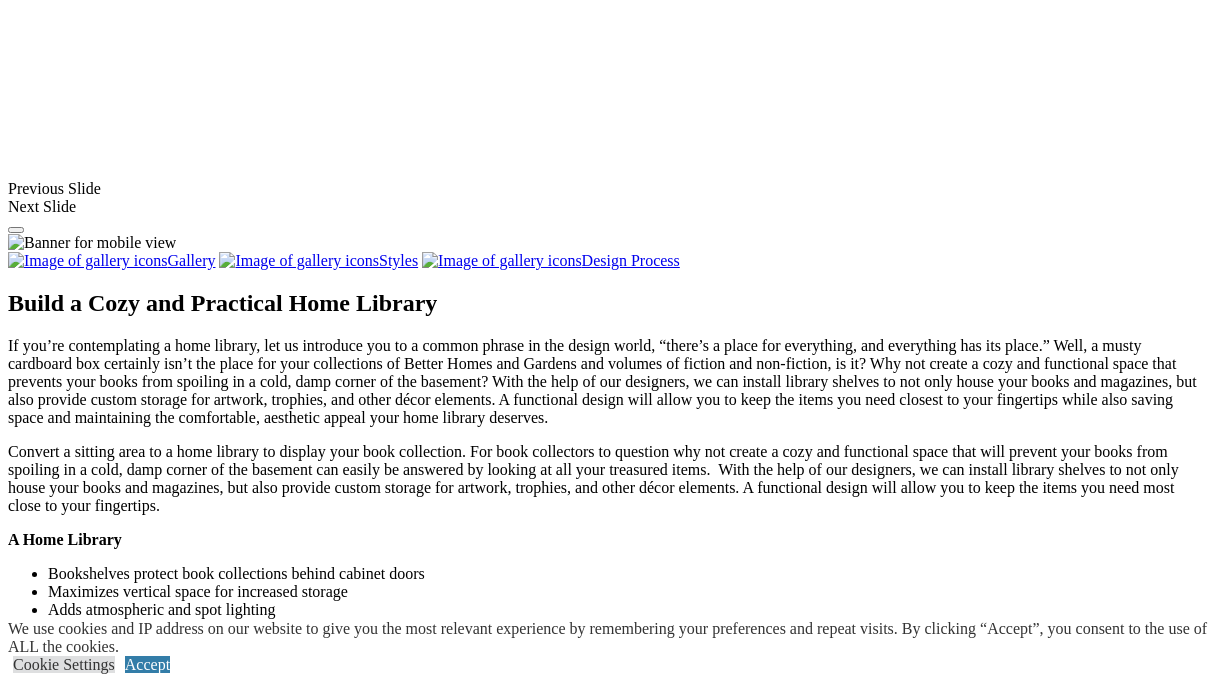 click on "Home Office" at bounding box center (90, -718) 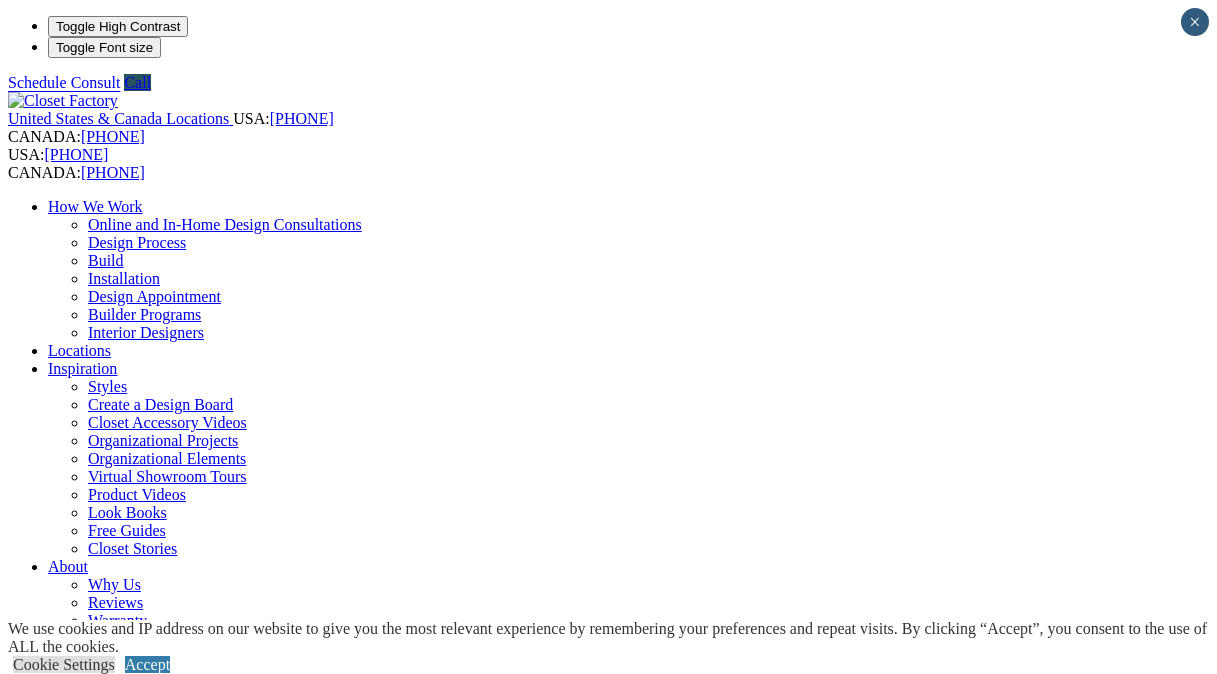 scroll, scrollTop: 0, scrollLeft: 0, axis: both 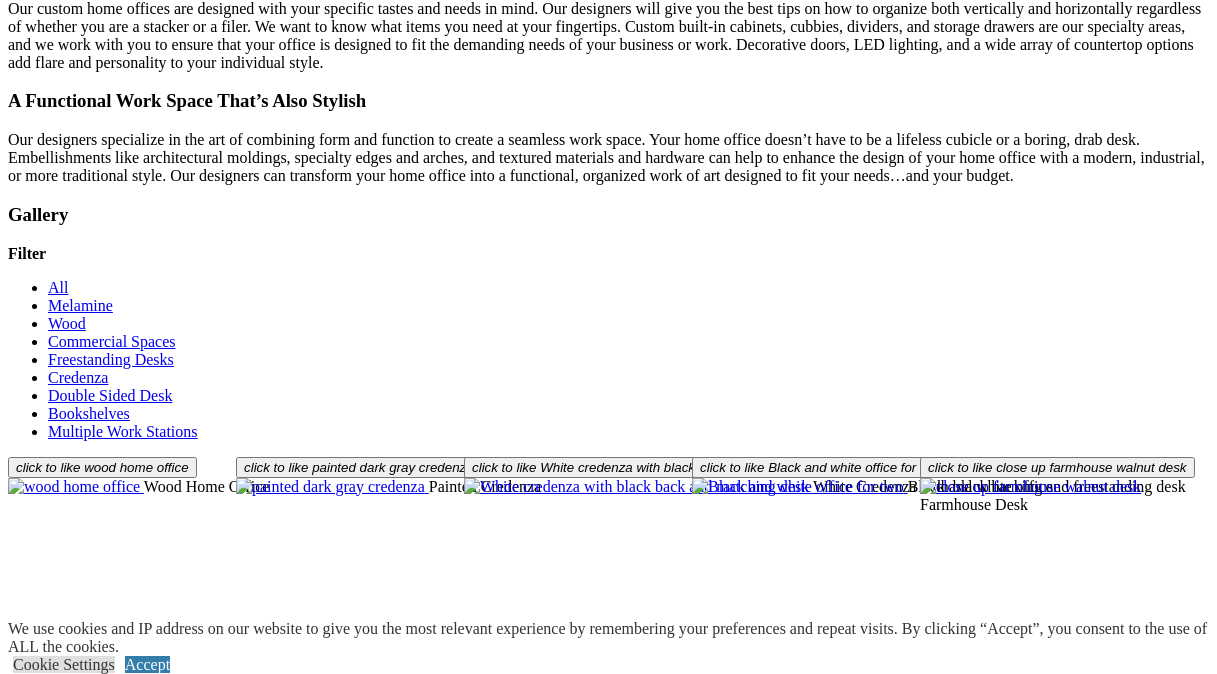 click on "Garage" at bounding box center (71, -1490) 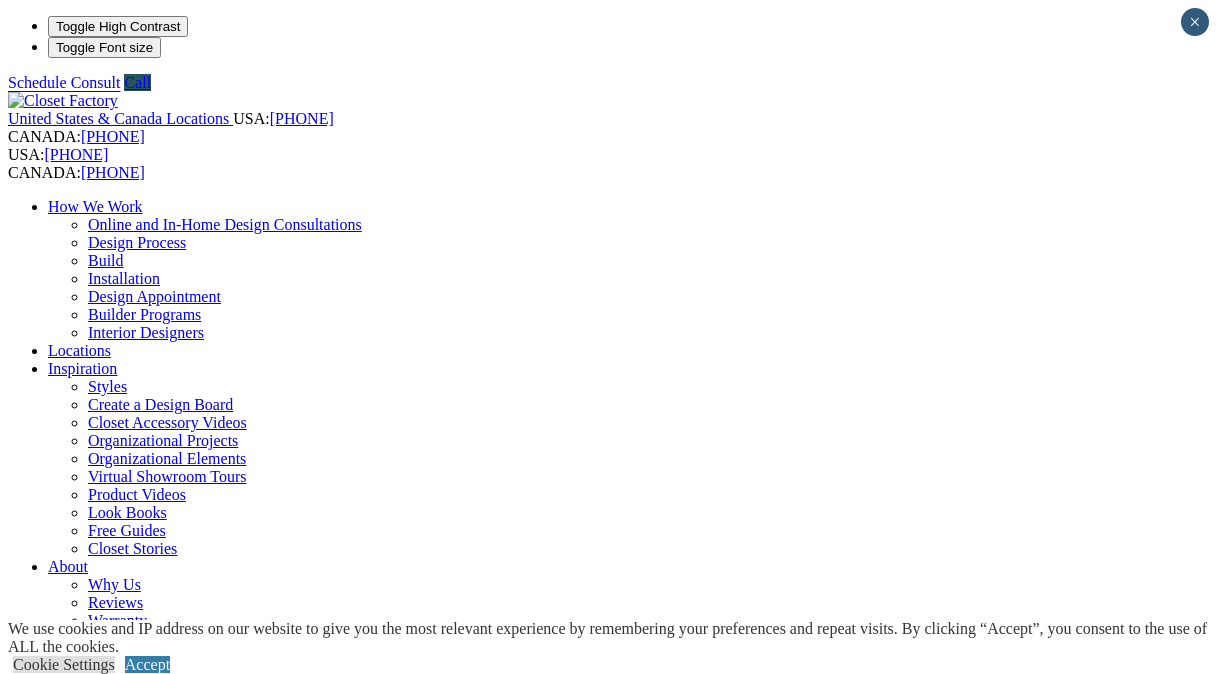 scroll, scrollTop: 0, scrollLeft: 0, axis: both 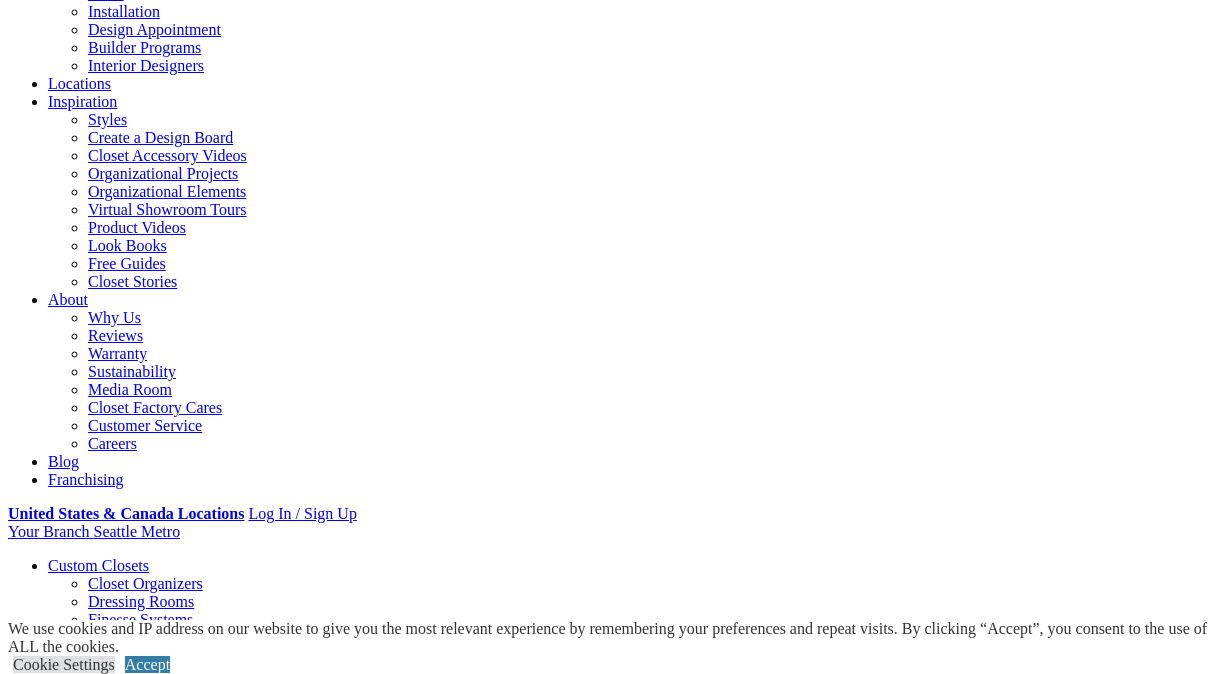 click on "Gallery" at bounding box center [111, 1687] 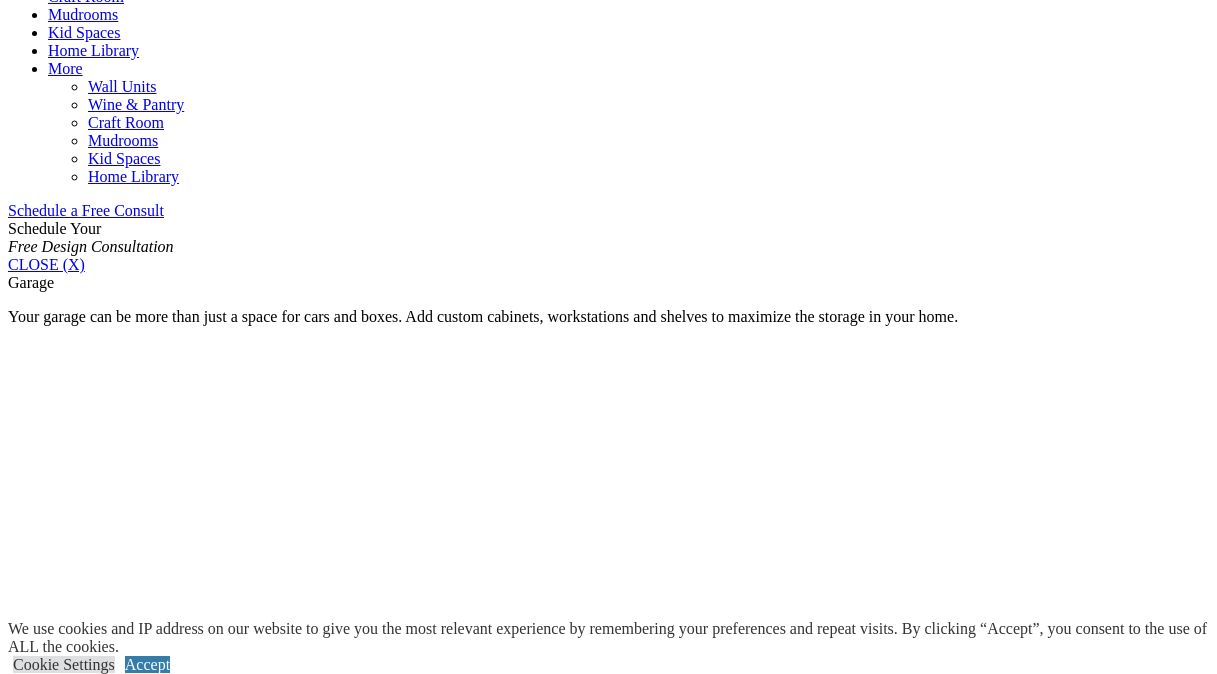 scroll, scrollTop: 1136, scrollLeft: 0, axis: vertical 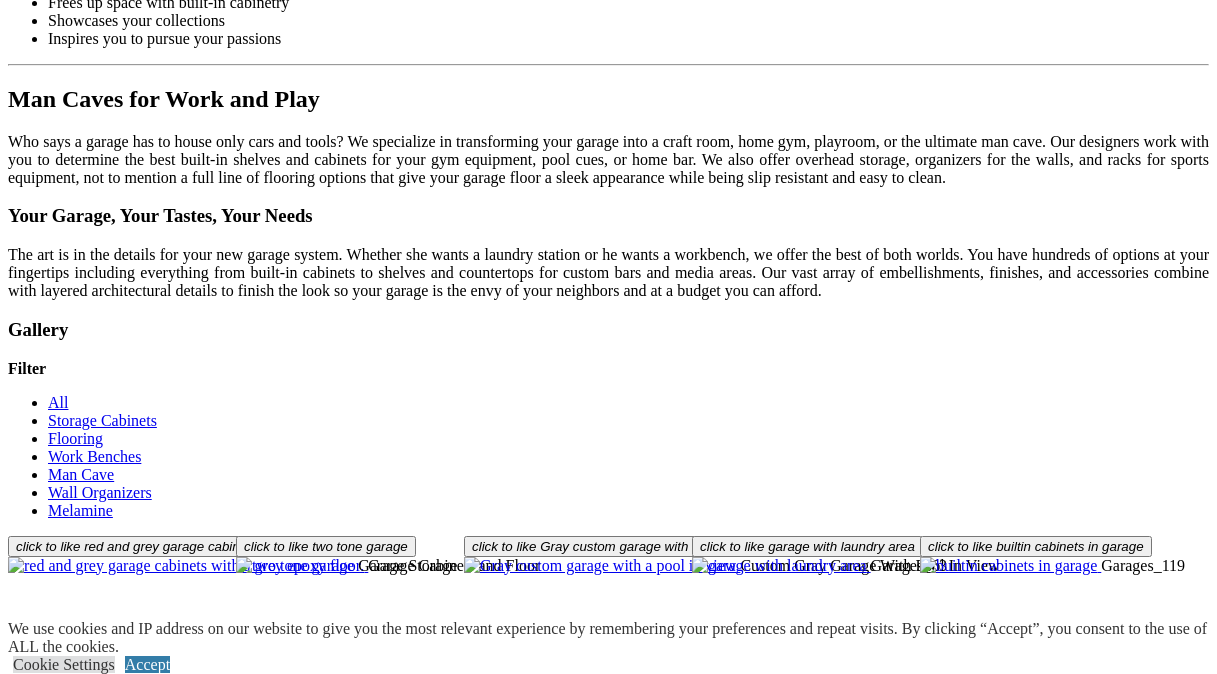 click on "Entertainment Centers" at bounding box center (120, -1235) 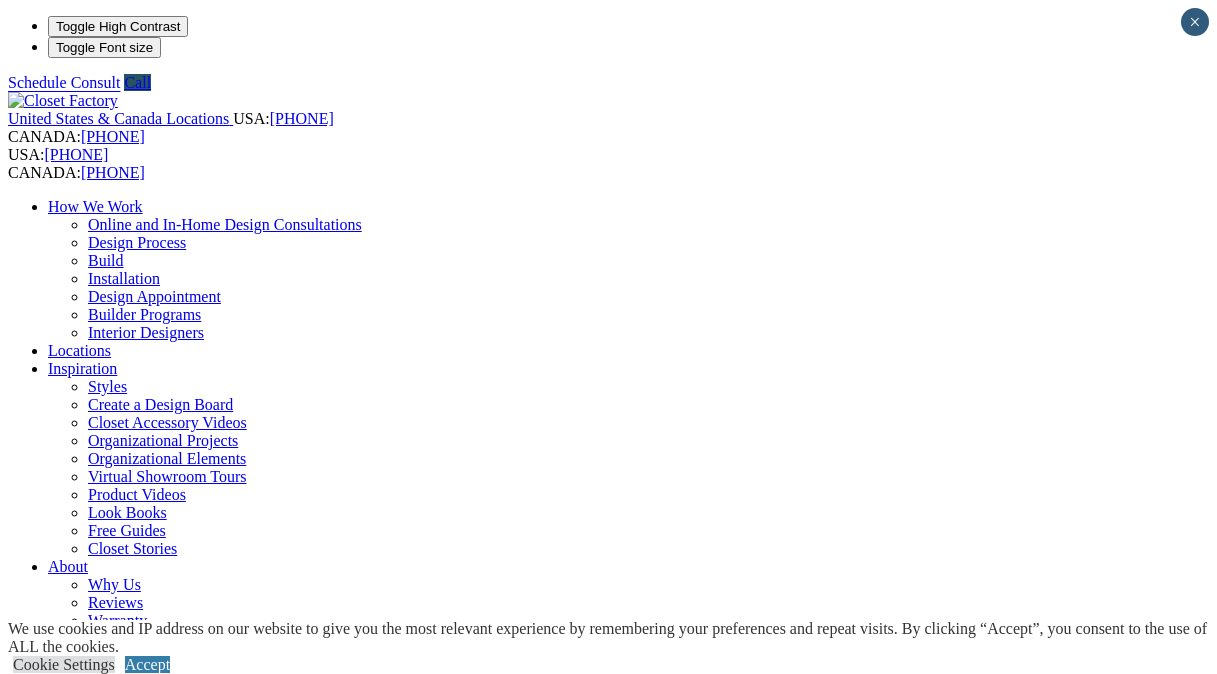 scroll, scrollTop: 0, scrollLeft: 0, axis: both 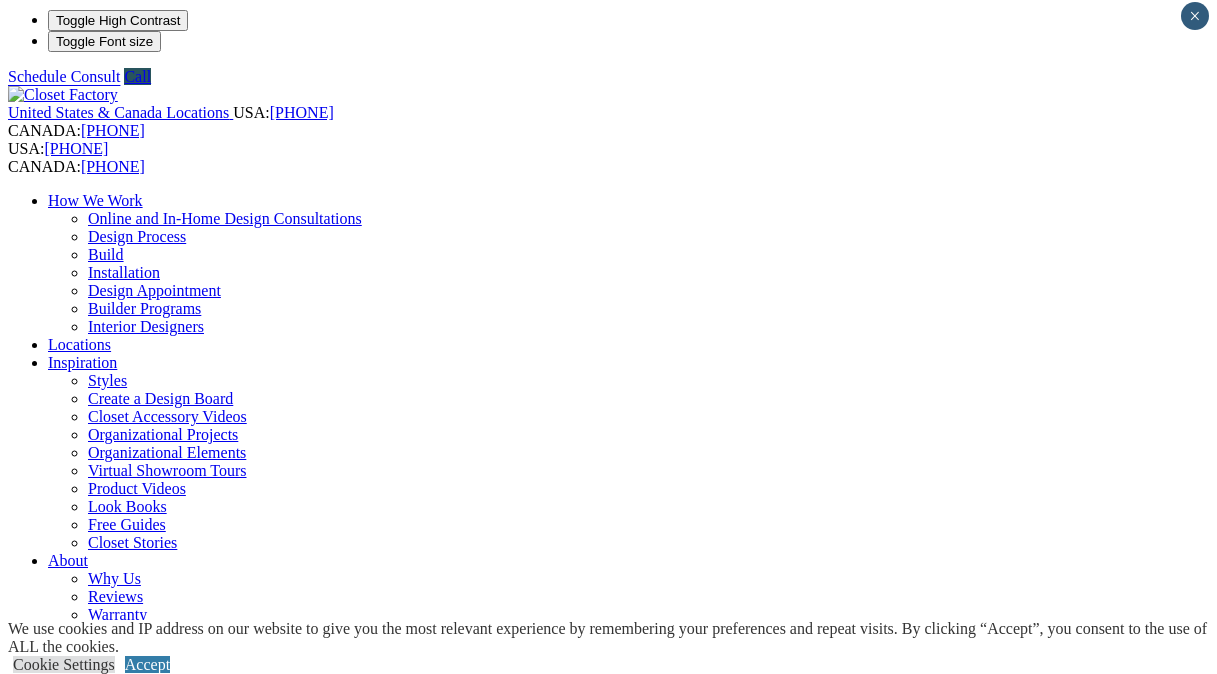 click on "Shoe Closets" at bounding box center (129, 916) 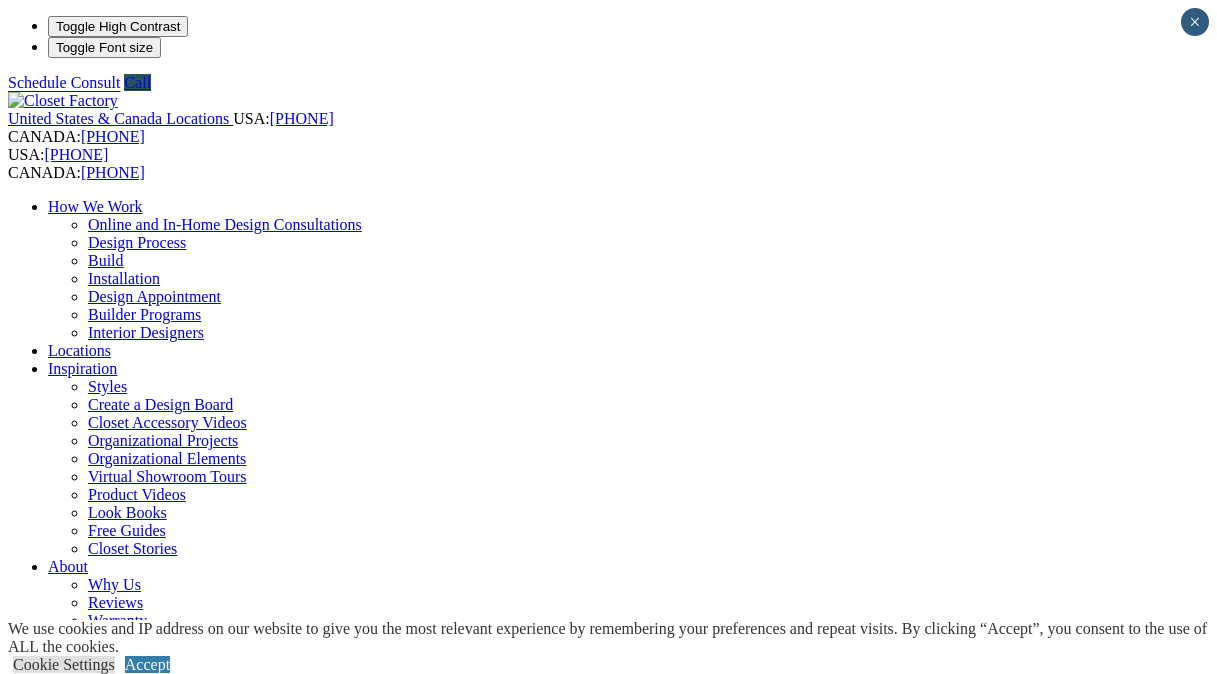 scroll, scrollTop: 0, scrollLeft: 0, axis: both 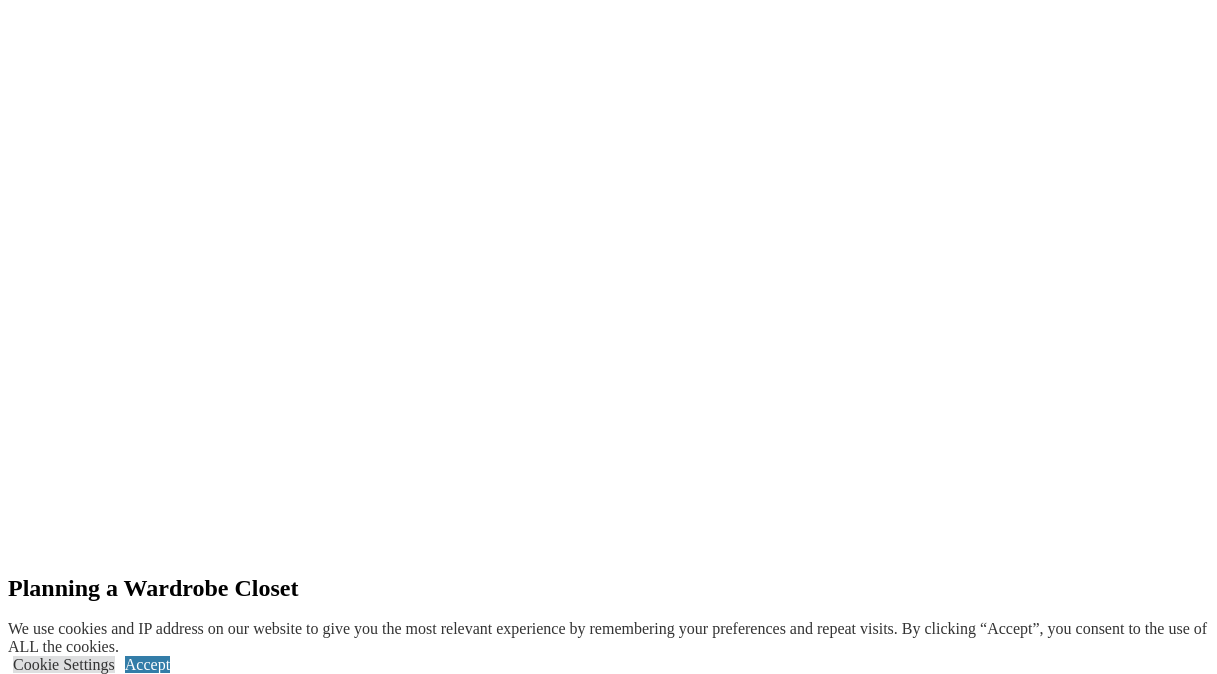 click at bounding box center (-140, 1673) 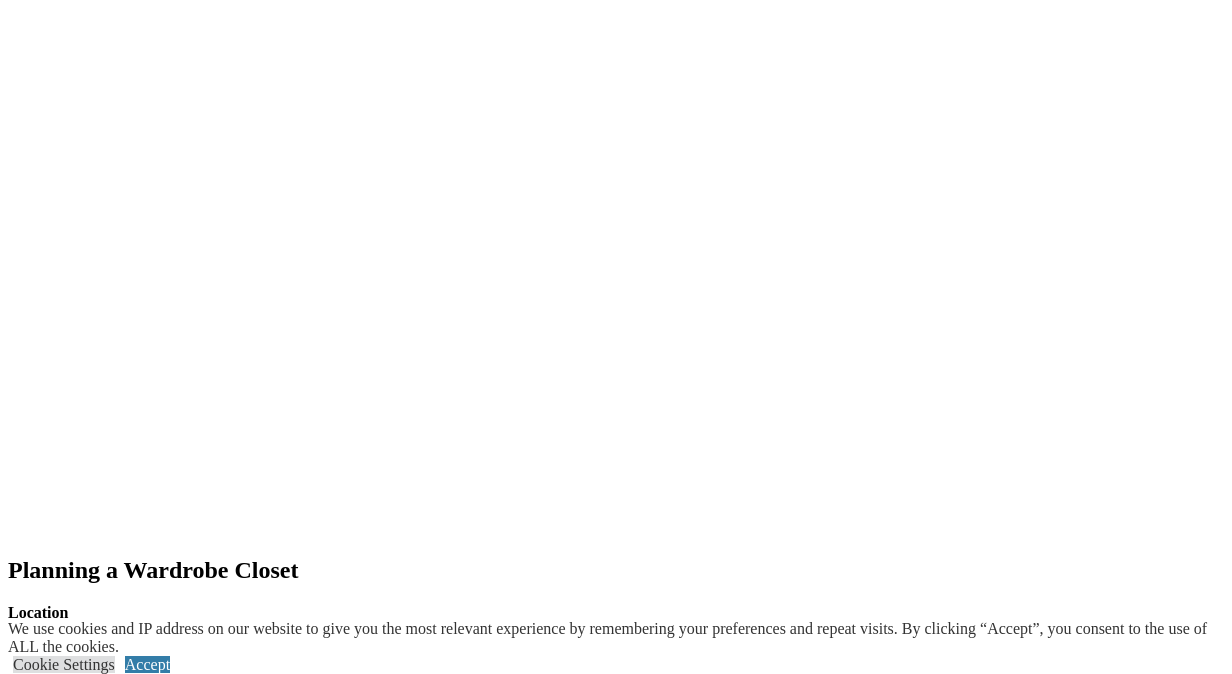 click at bounding box center (8, 9722) 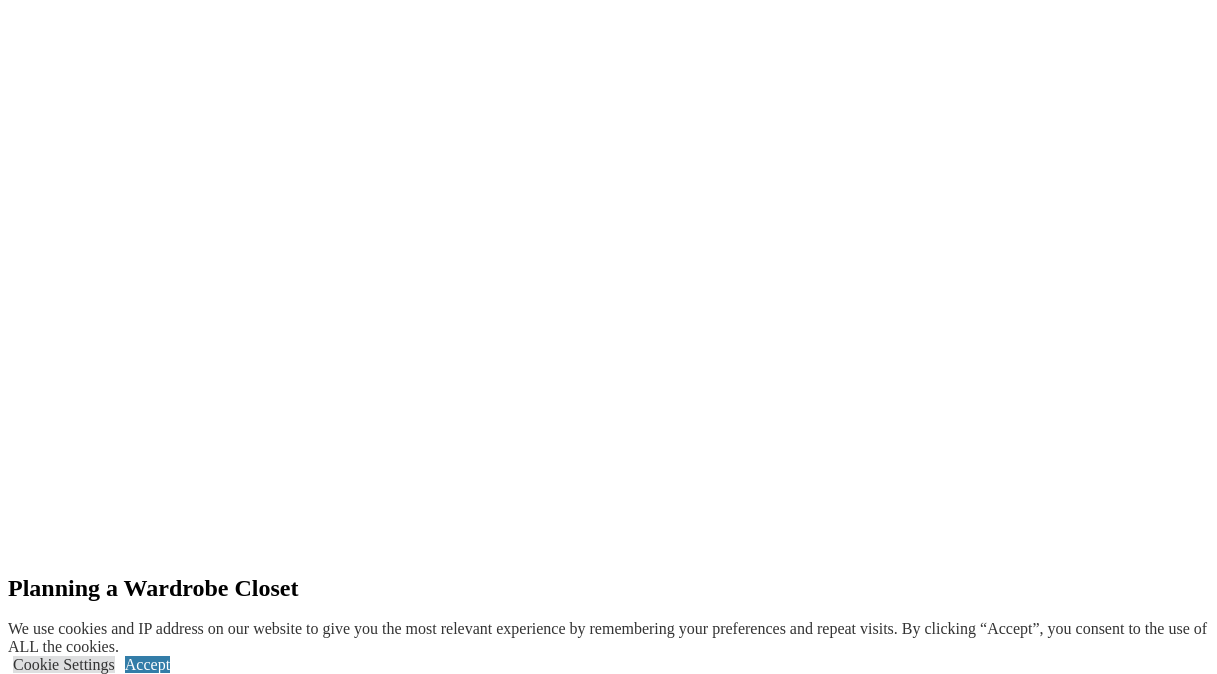 scroll, scrollTop: 2656, scrollLeft: 0, axis: vertical 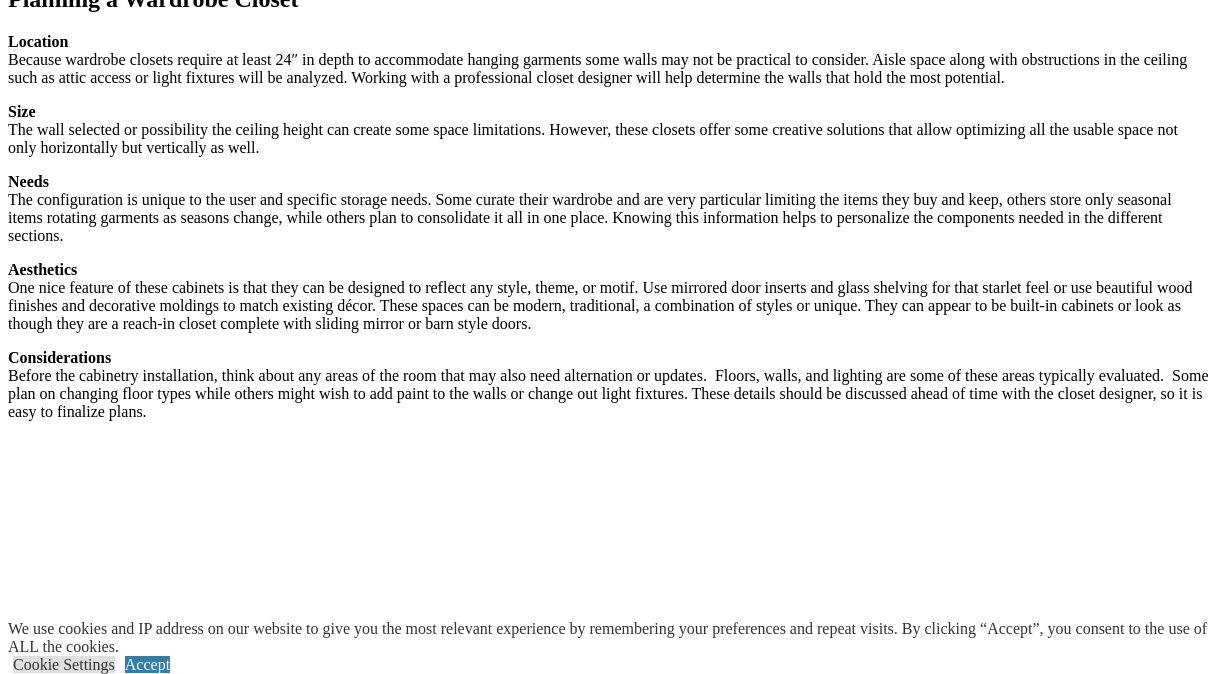 click on "Wardrobe cabinetry stores shoes, sweaters, hanging and clothing over flow from the master bedroom." at bounding box center (628, 3449) 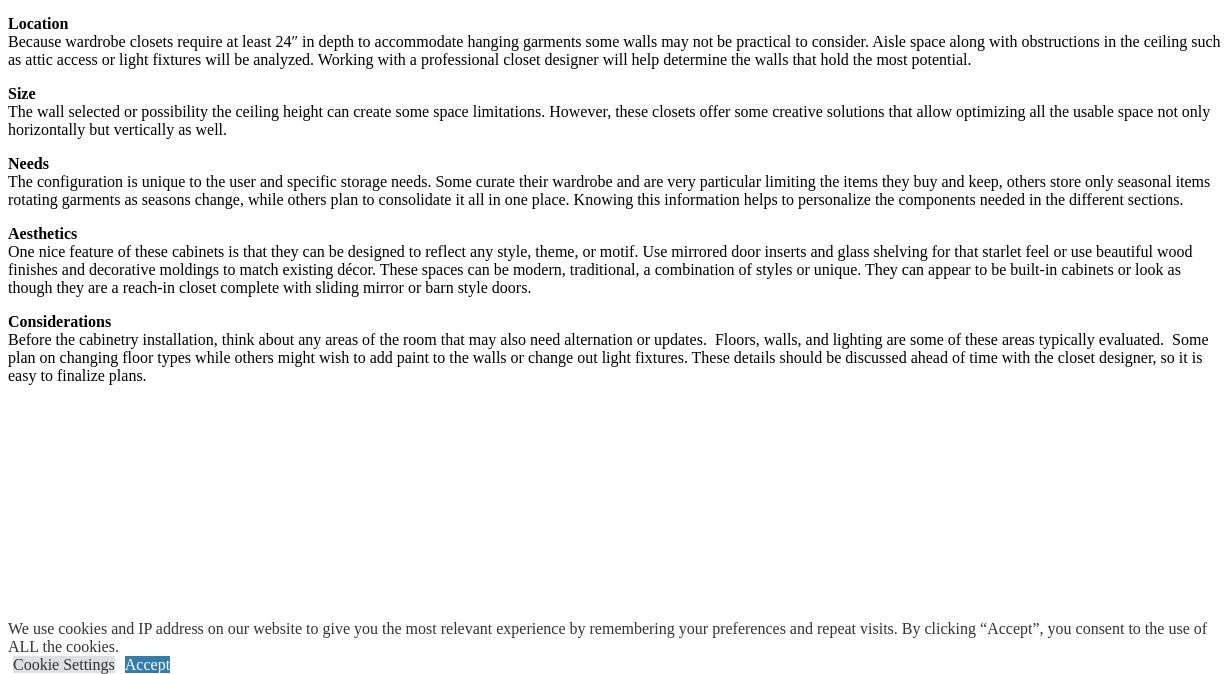 click at bounding box center (8, 9133) 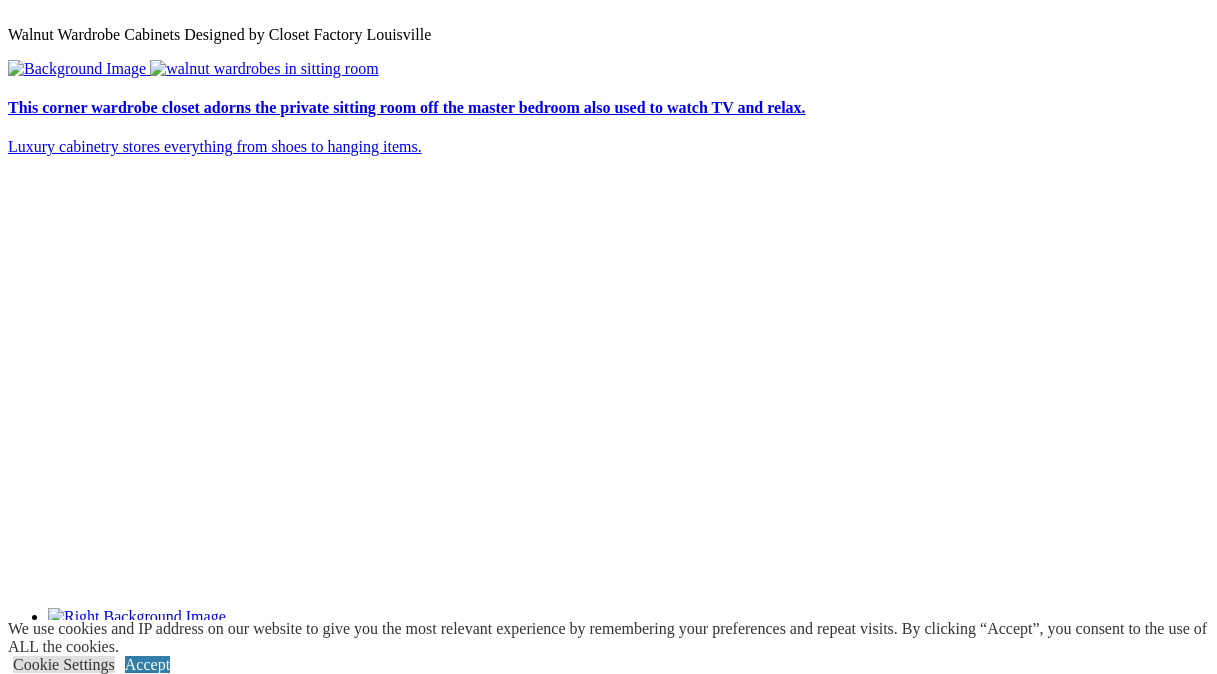 scroll, scrollTop: 4425, scrollLeft: 0, axis: vertical 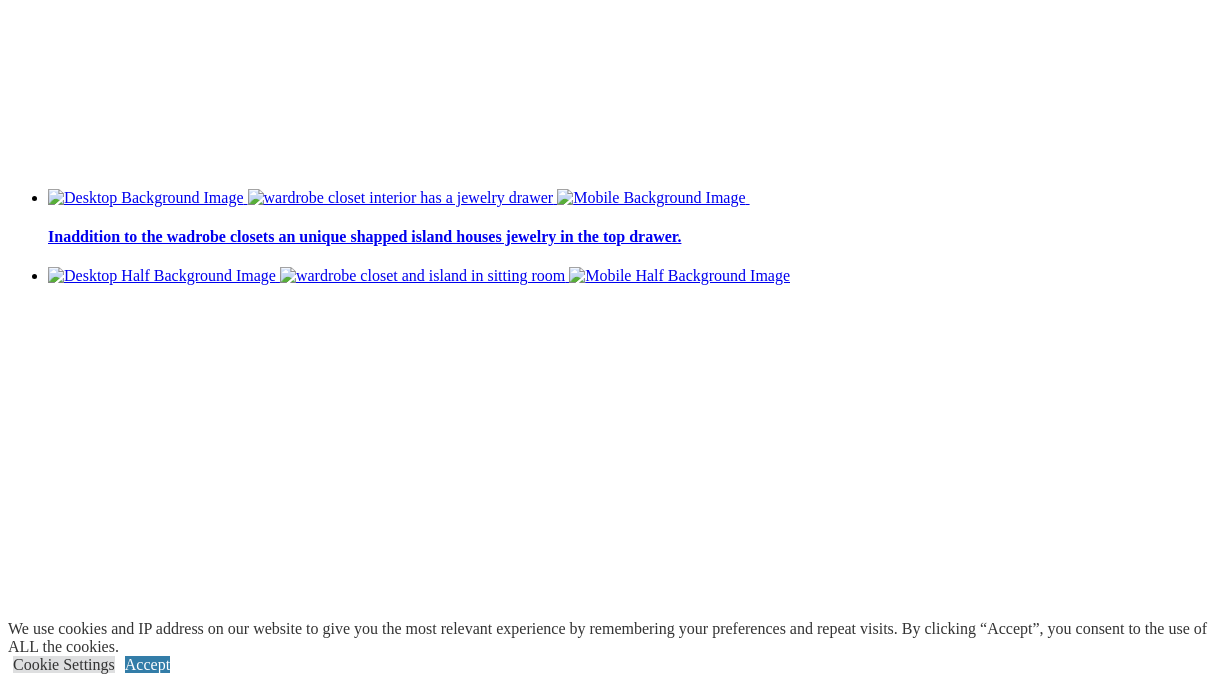 click on "Organizational Projects" at bounding box center (163, -4111) 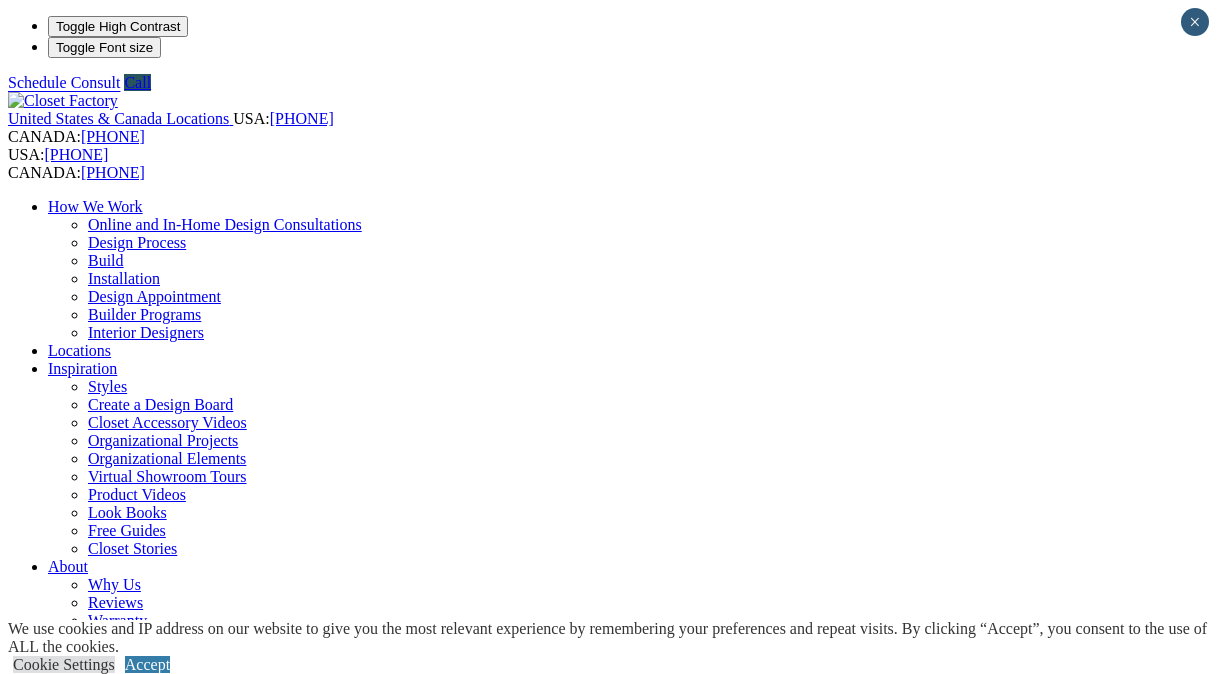 scroll, scrollTop: 0, scrollLeft: 0, axis: both 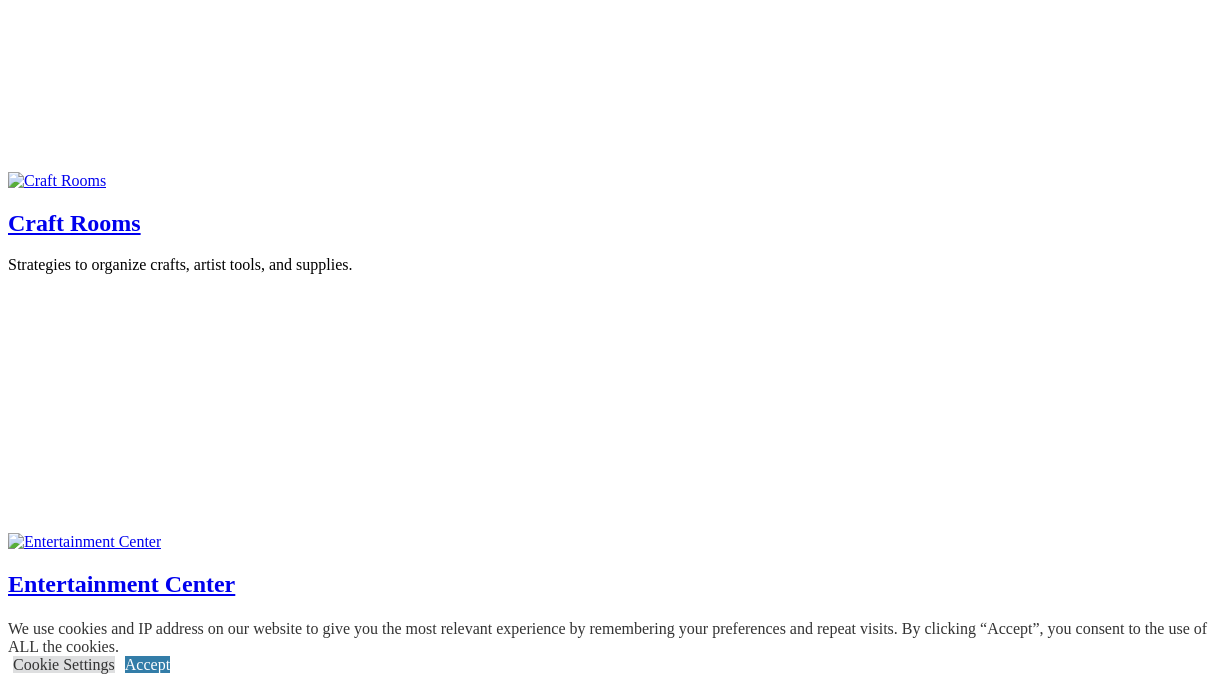 click on "Organizational Projects
Easy Do-it-Yourself Storage and Organizational Projects Organization Tips to Customize Home Storage Areas If you haven’t noticed already, we’re really into home organization. We’re always looking for ways to help you pull it all together, with tips and suggestions for every room in your house. Because we spend a lot of time figuring out how to get the most out of storage systems, we’ve discovered some great low-cost or even free ways to get a ton of mileage from the space you have. Whether you’ve acquired one of Closet Factory’s custom storage solutions or not, these suggestions will start working for you in no time. Plus, they’re fun. Take a look at our do-it-yourself project ideas, from better can storage in the pantry to whipping up terrific bench pillows for the mudroom. There are tons of ideas for your all-important closet, like color-coding and better ways to fold. Keep checking back because we’ll be adding new content frequently.
Closets" at bounding box center (608, 2569) 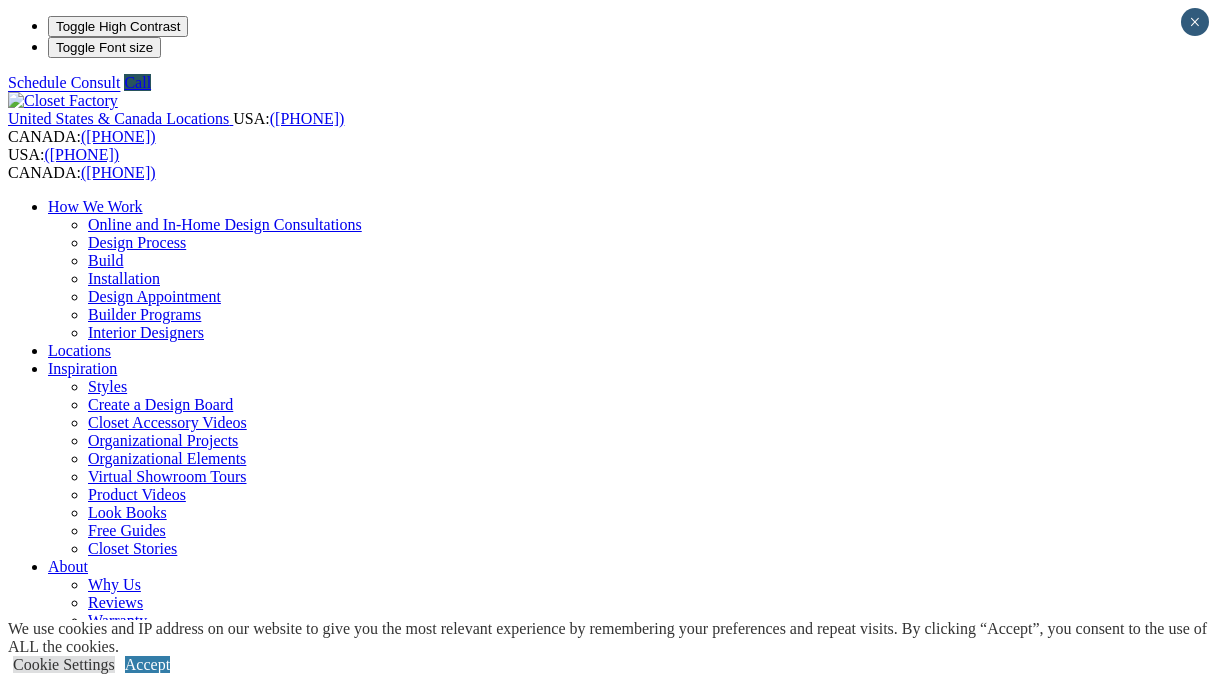 scroll, scrollTop: 0, scrollLeft: 0, axis: both 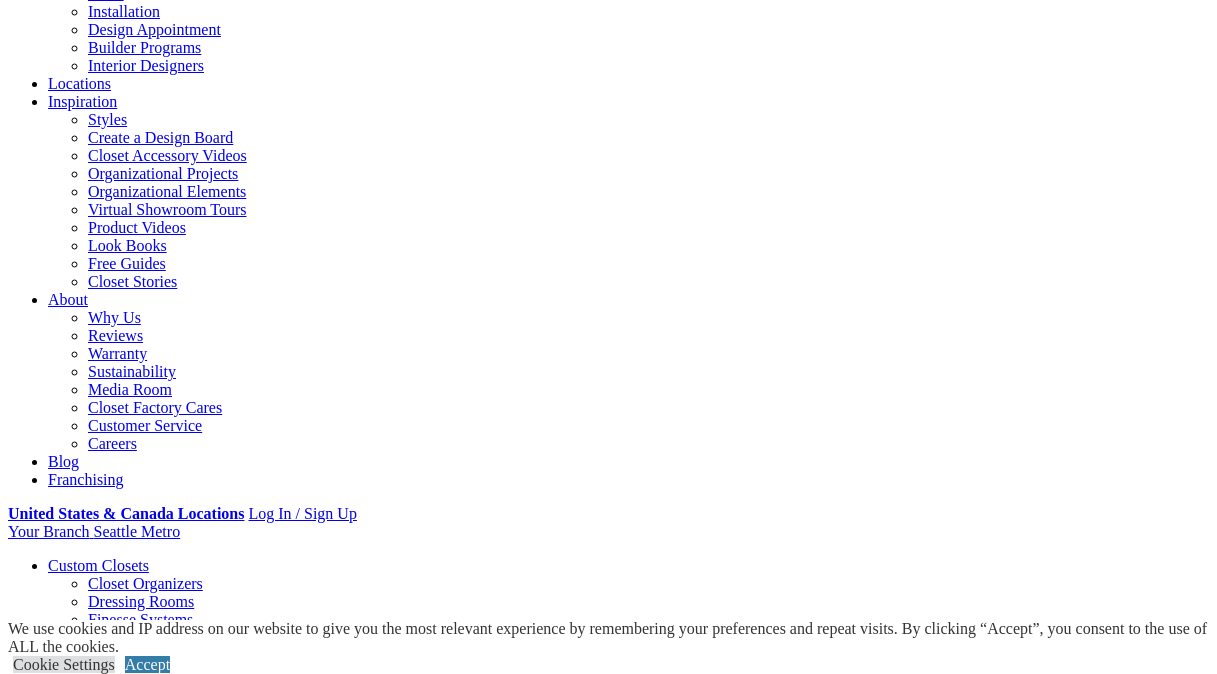 click on "Spice Control" at bounding box center [1050, 1327] 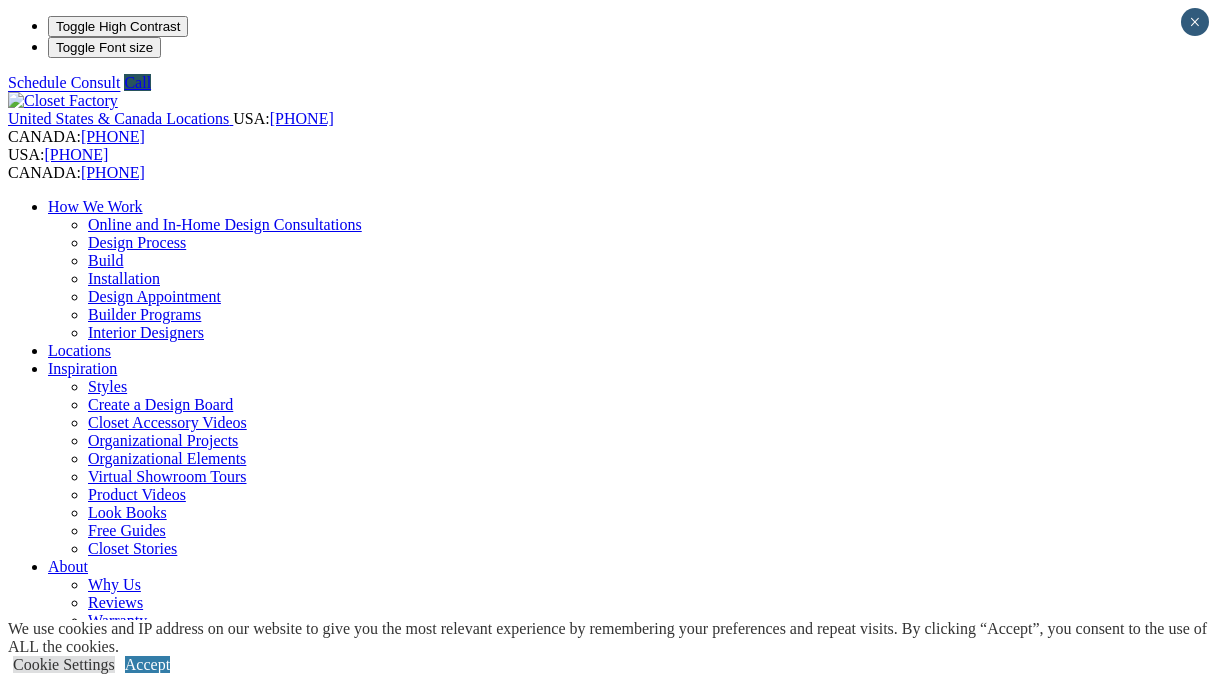 scroll, scrollTop: 0, scrollLeft: 0, axis: both 